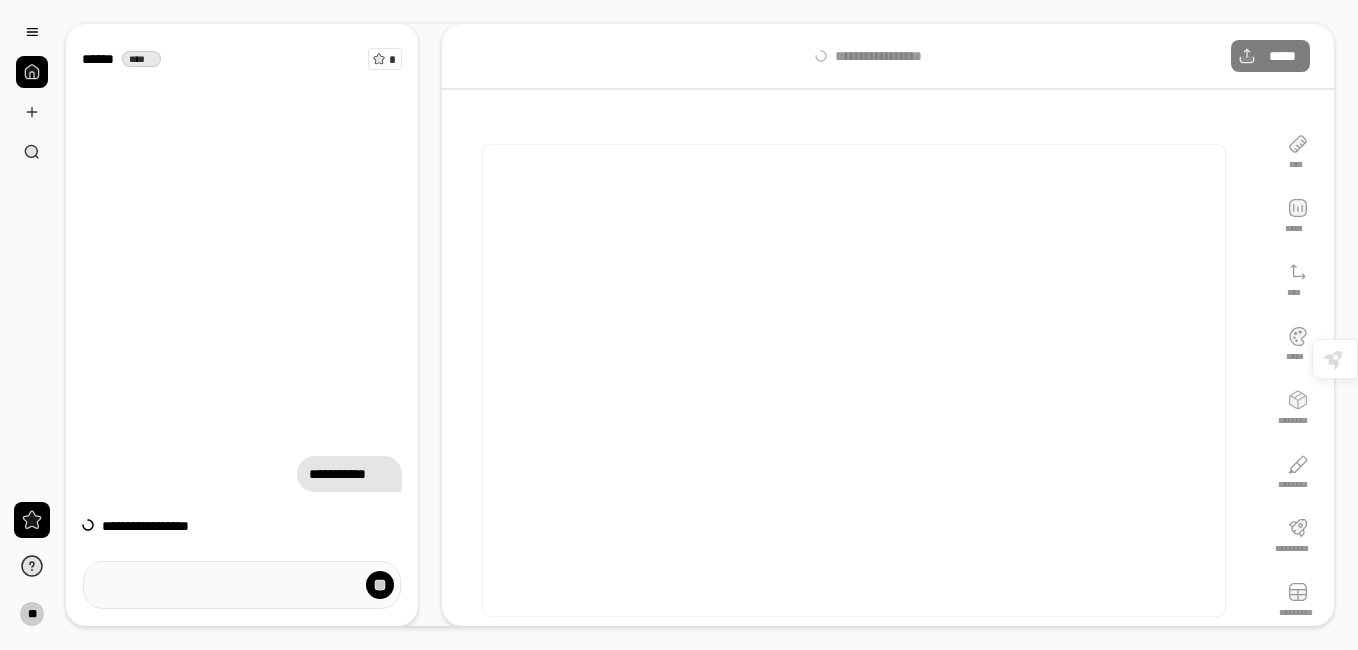 scroll, scrollTop: 0, scrollLeft: 0, axis: both 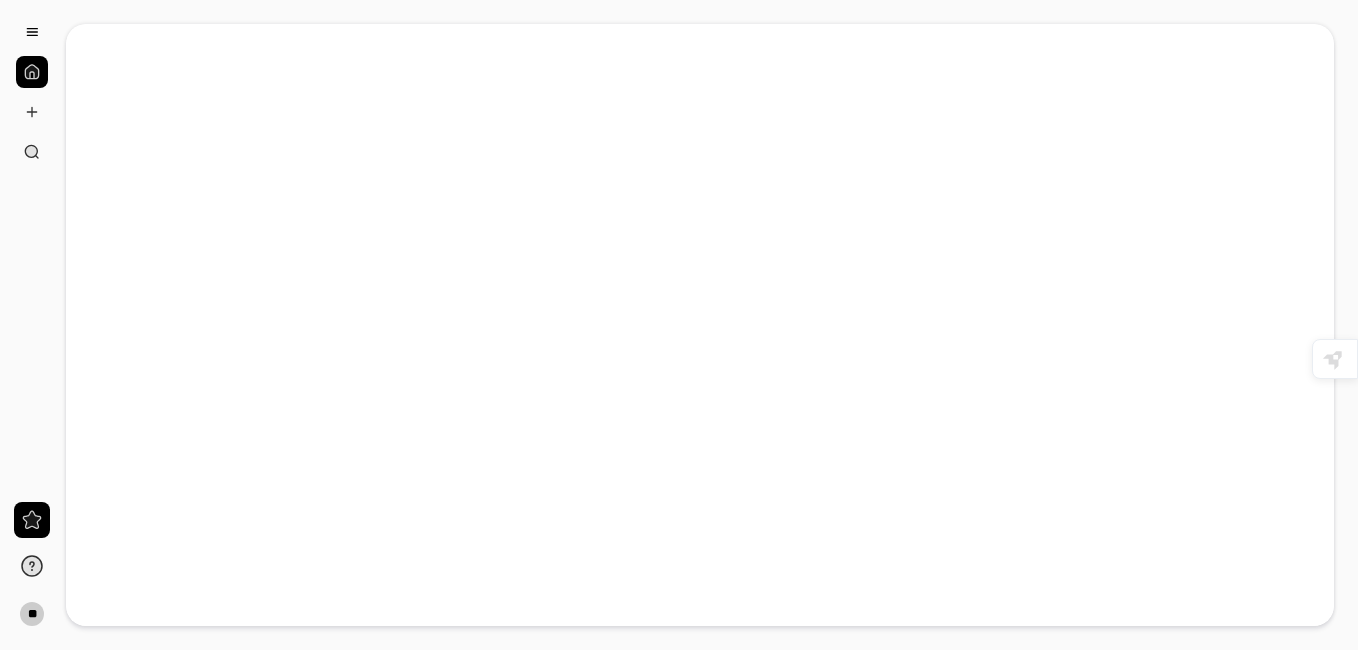 type on "**********" 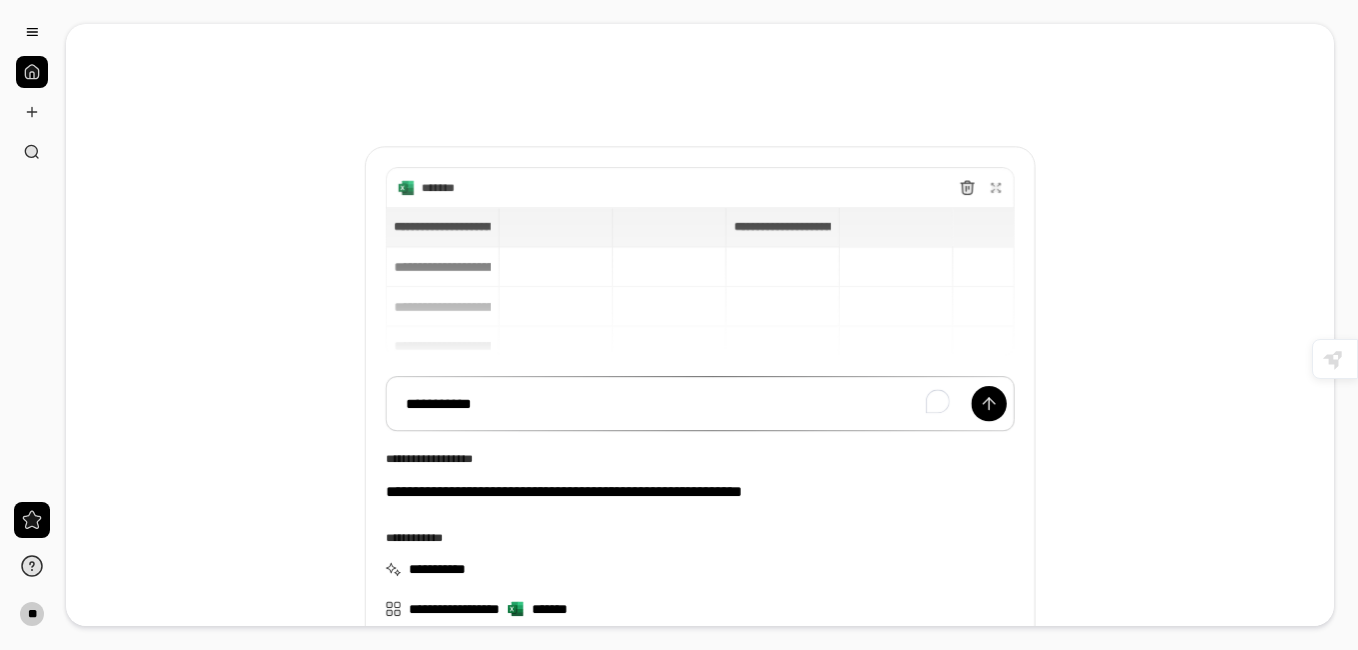 type on "**********" 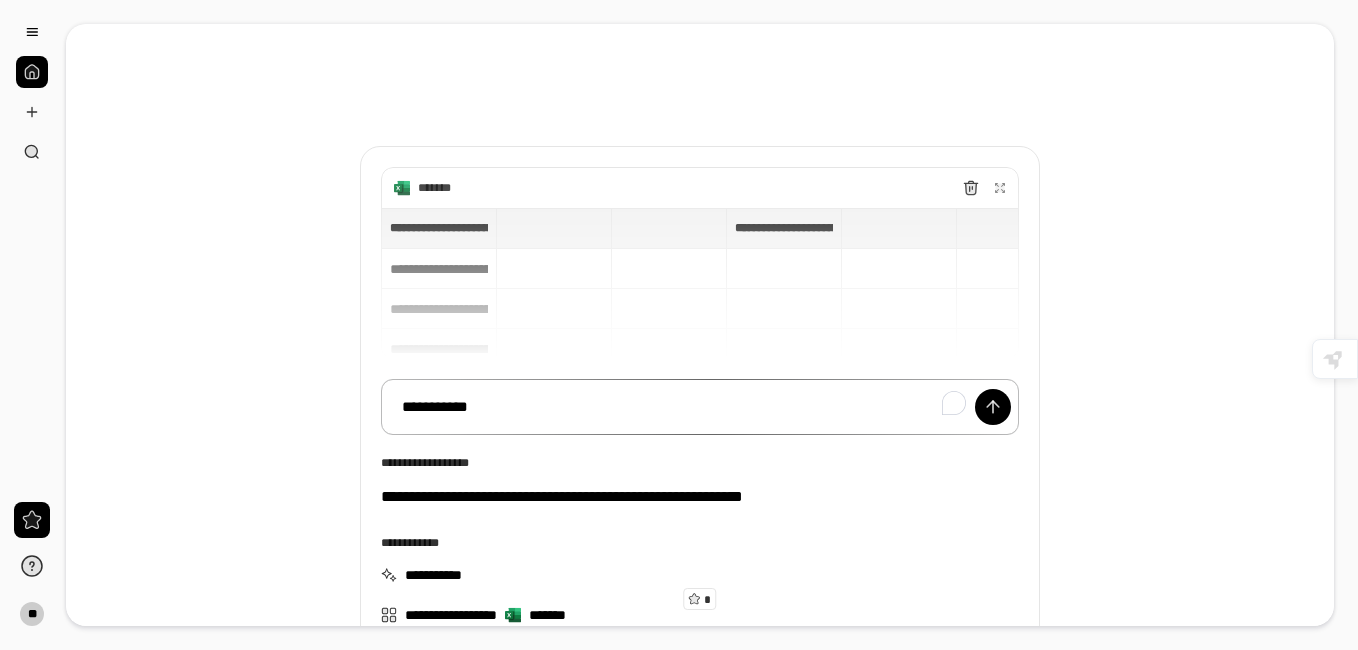 scroll, scrollTop: 190, scrollLeft: 0, axis: vertical 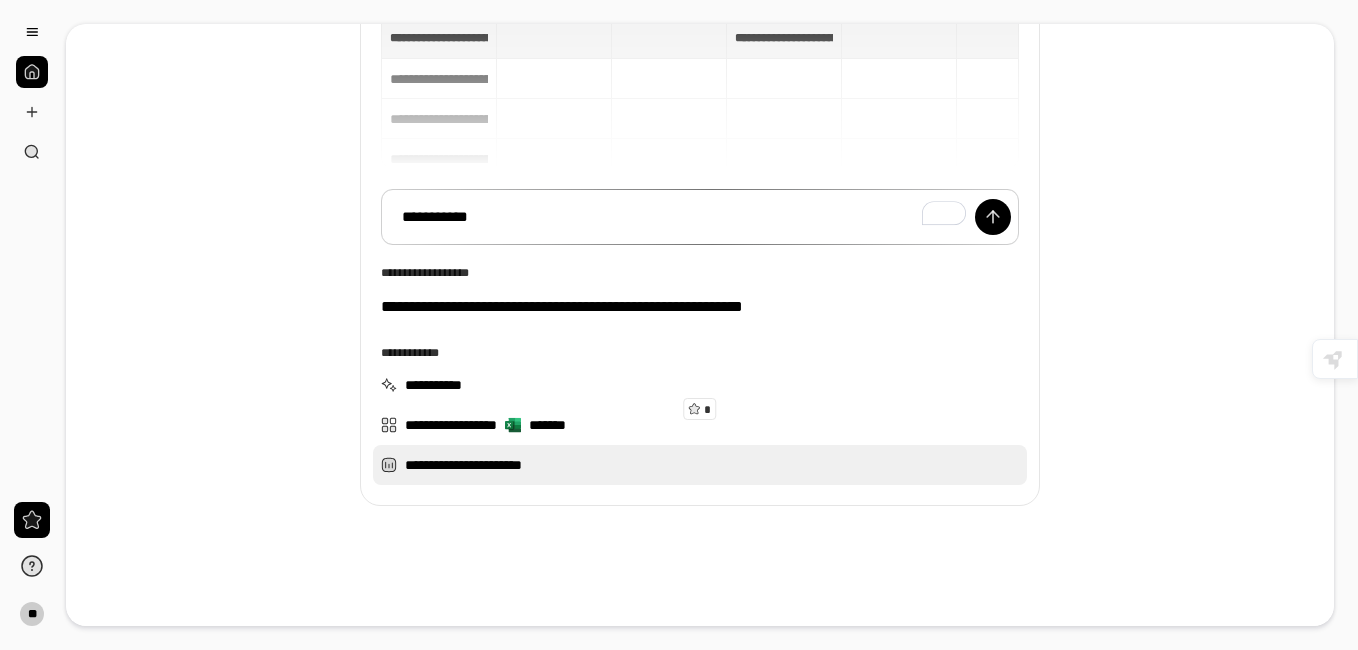 click on "**********" at bounding box center (700, 465) 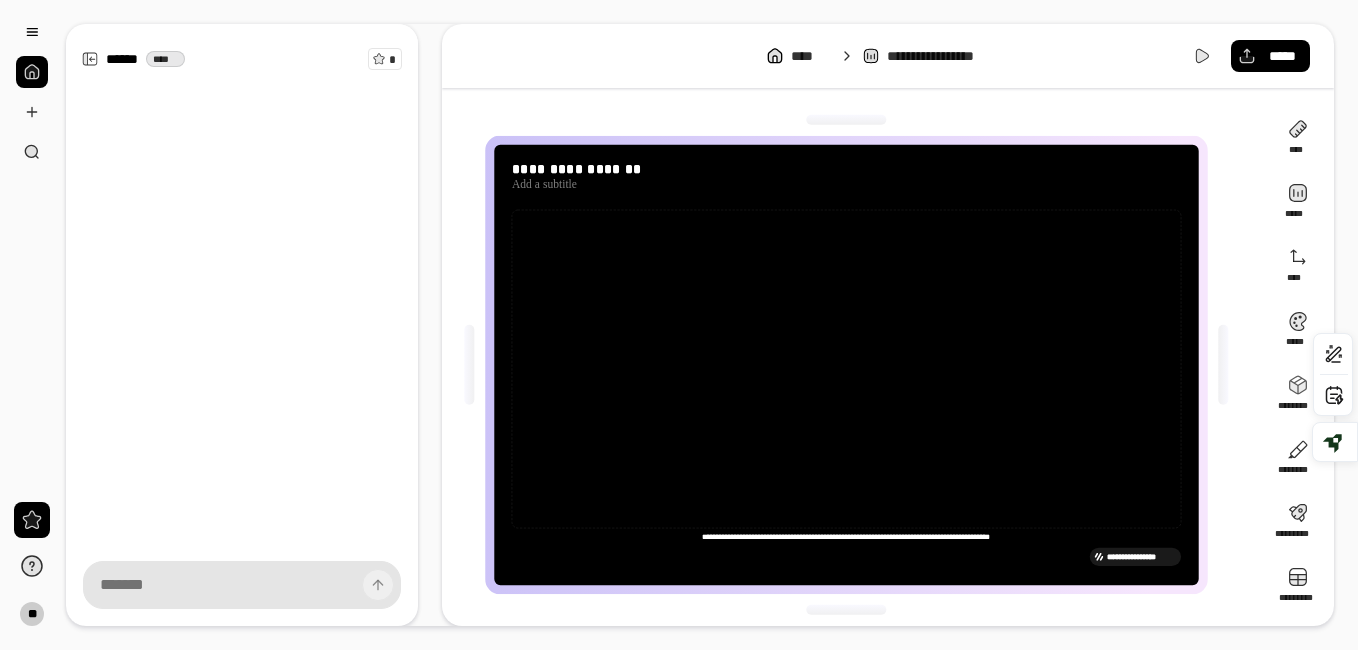 scroll, scrollTop: 4, scrollLeft: 0, axis: vertical 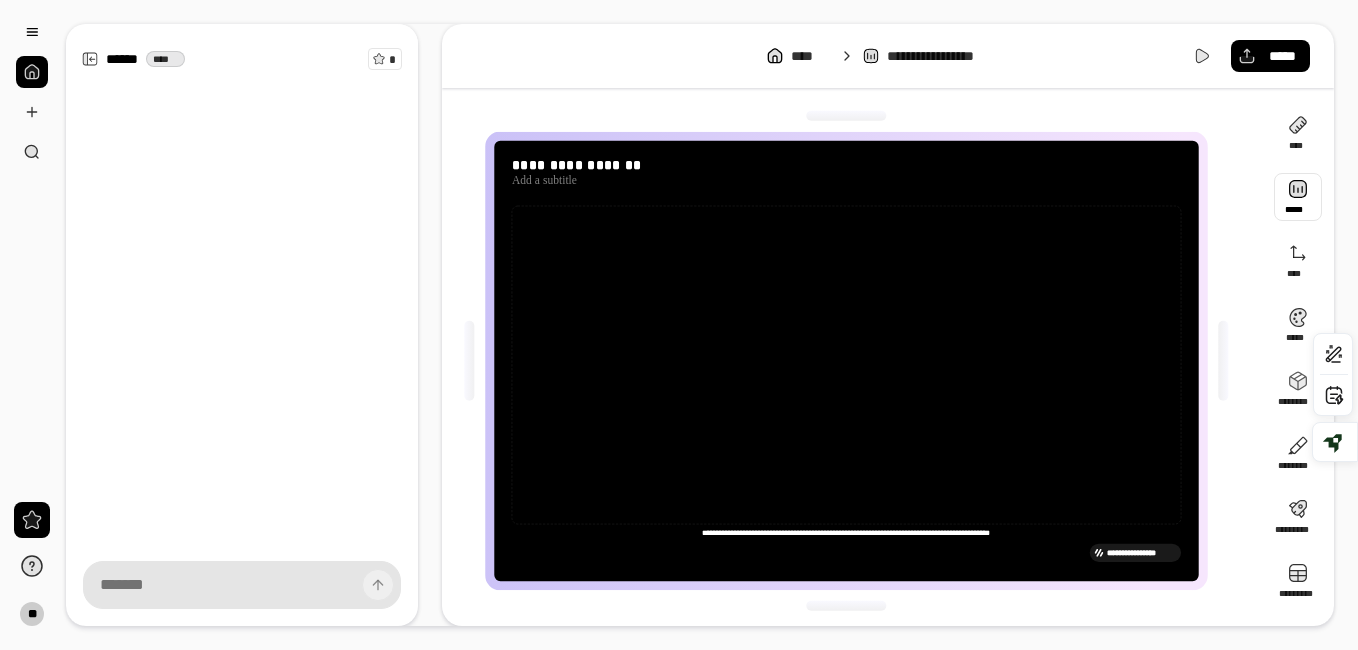 click at bounding box center (1298, 197) 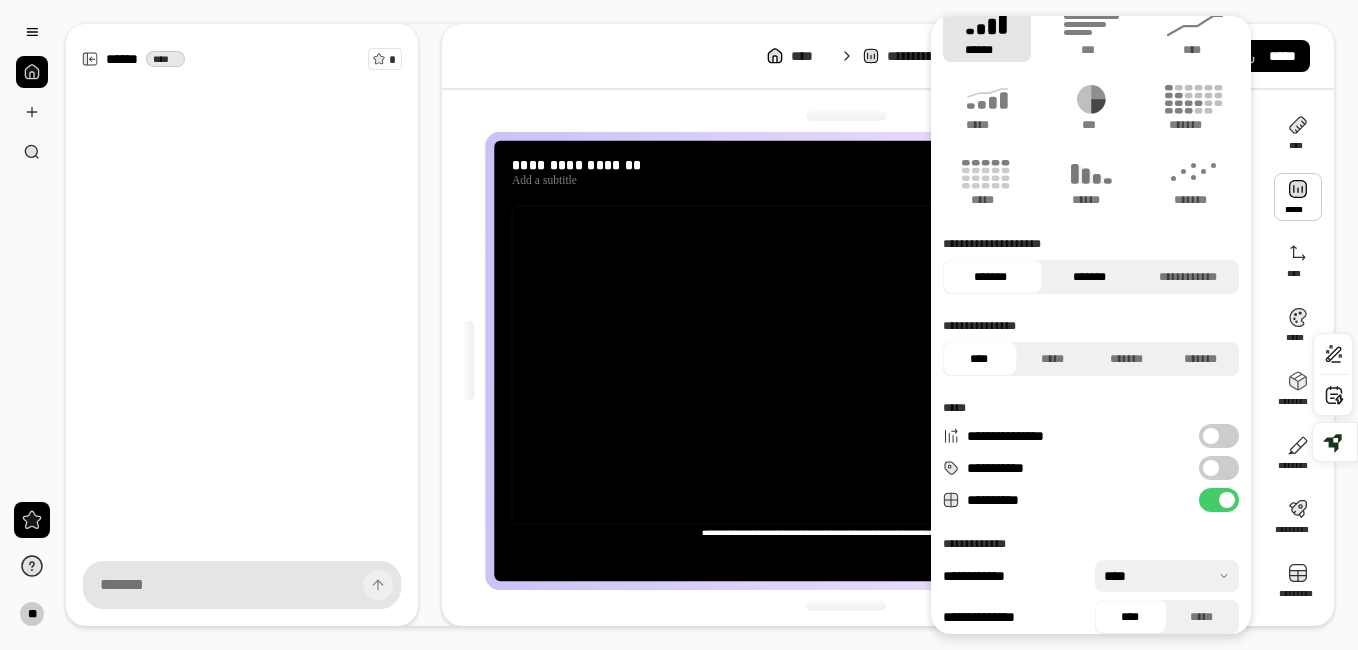 scroll, scrollTop: 45, scrollLeft: 0, axis: vertical 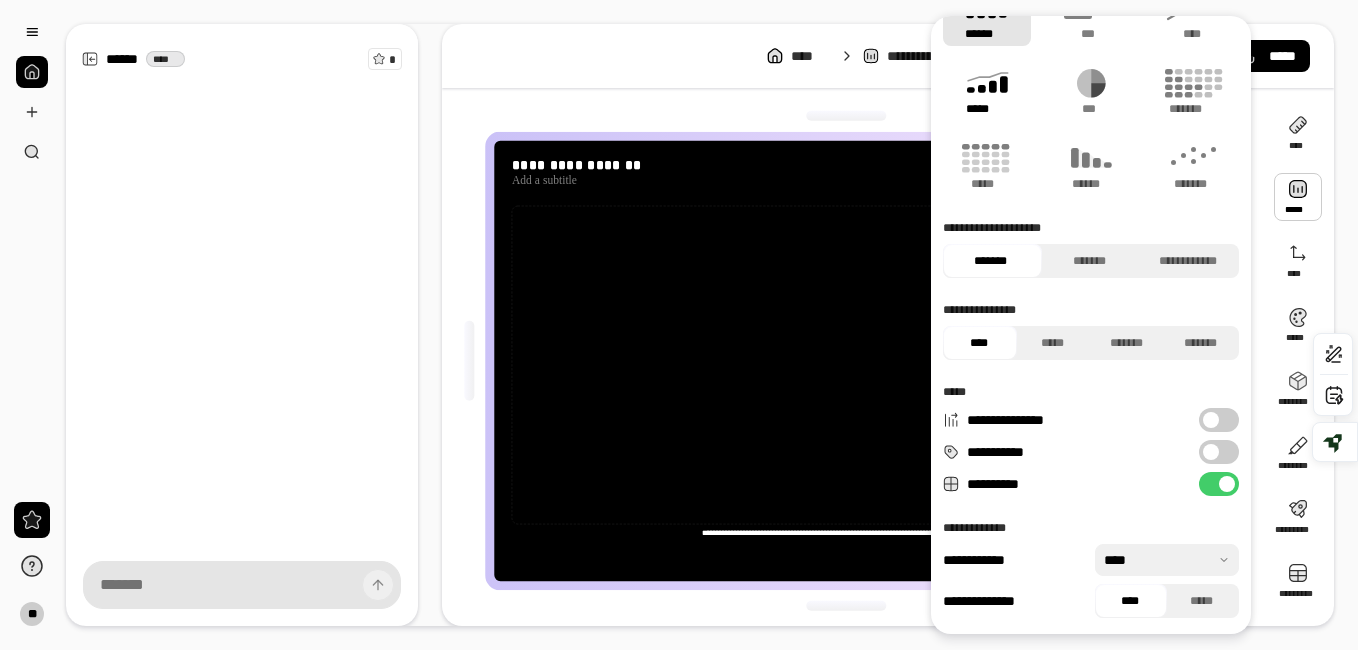 click 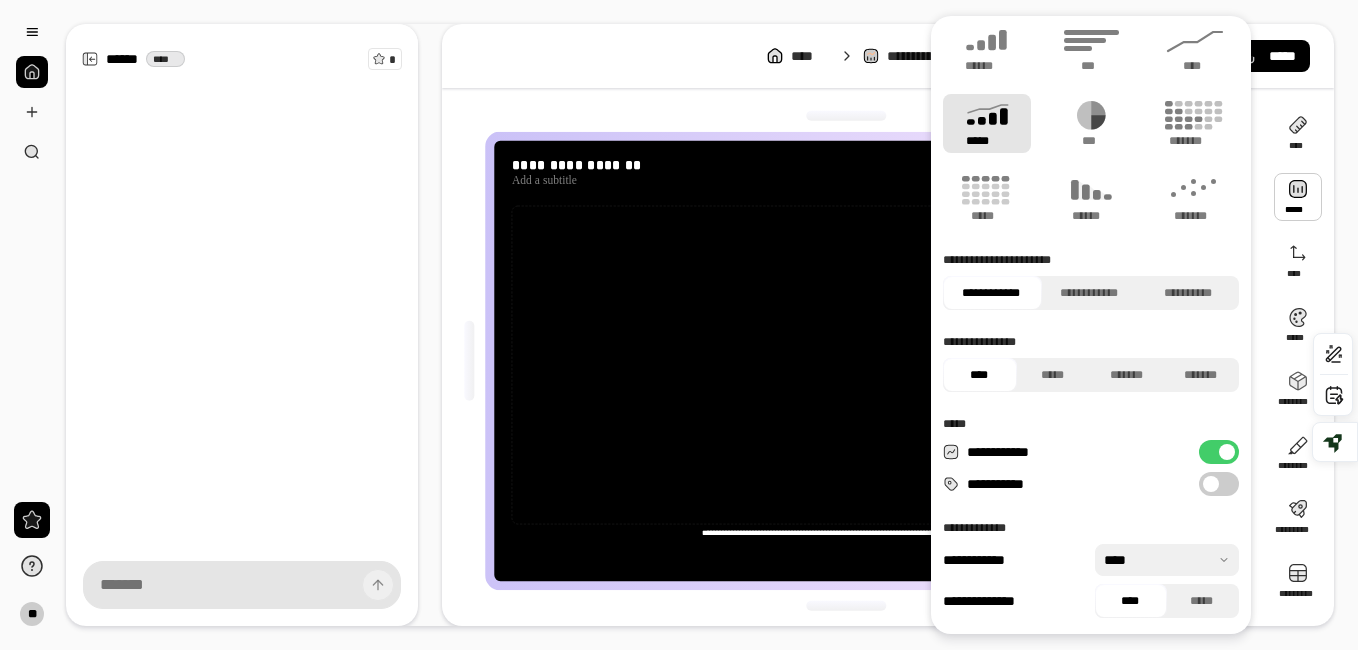 scroll, scrollTop: 13, scrollLeft: 0, axis: vertical 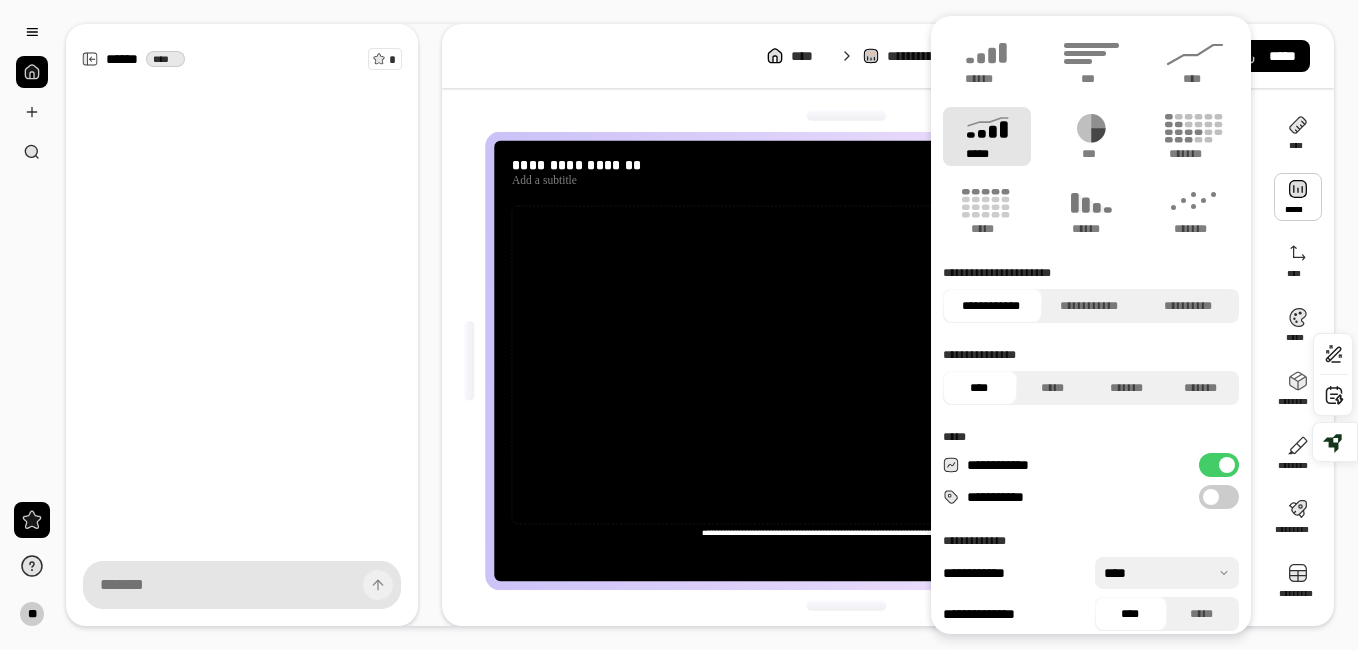 click at bounding box center (242, 288) 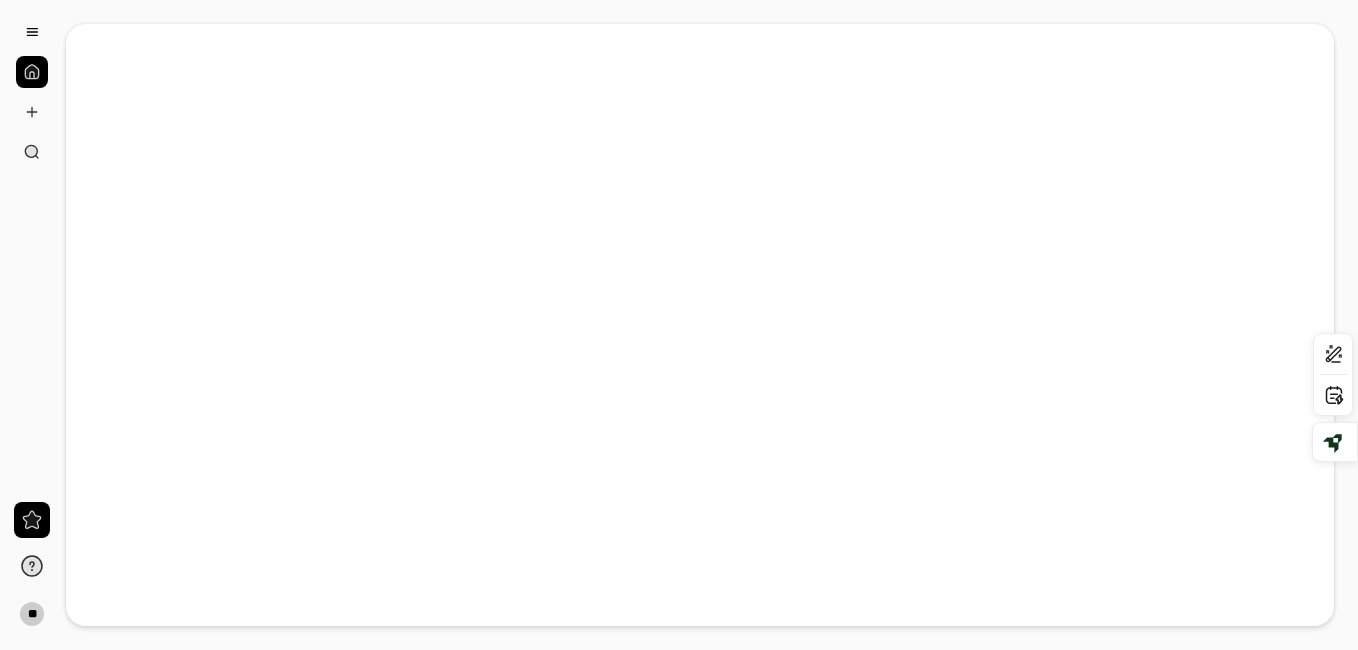 type on "**********" 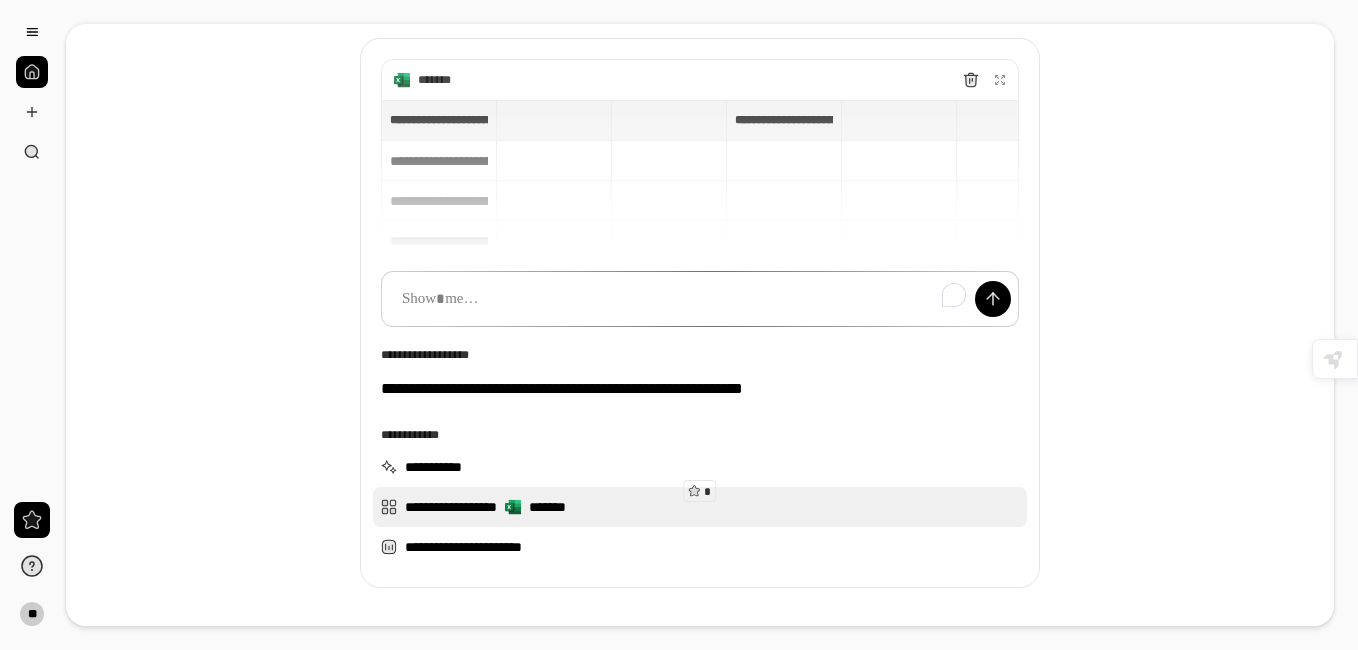 scroll, scrollTop: 190, scrollLeft: 0, axis: vertical 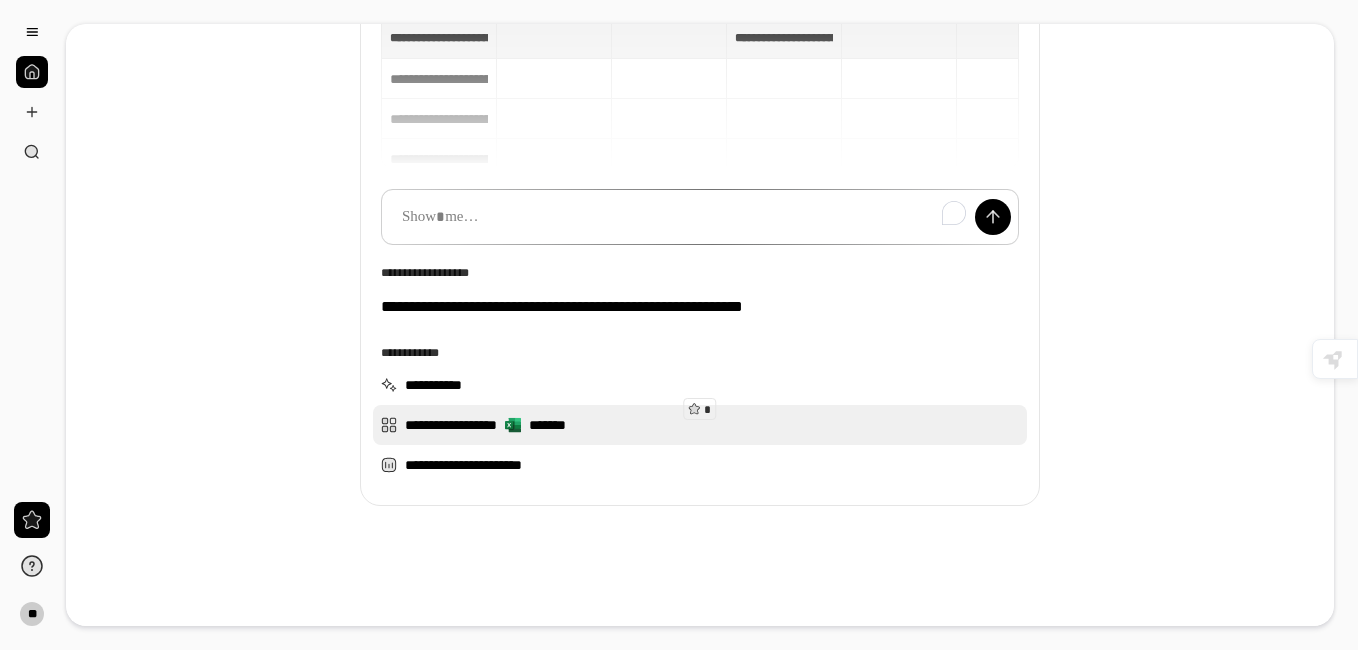 click on "**********" at bounding box center [700, 425] 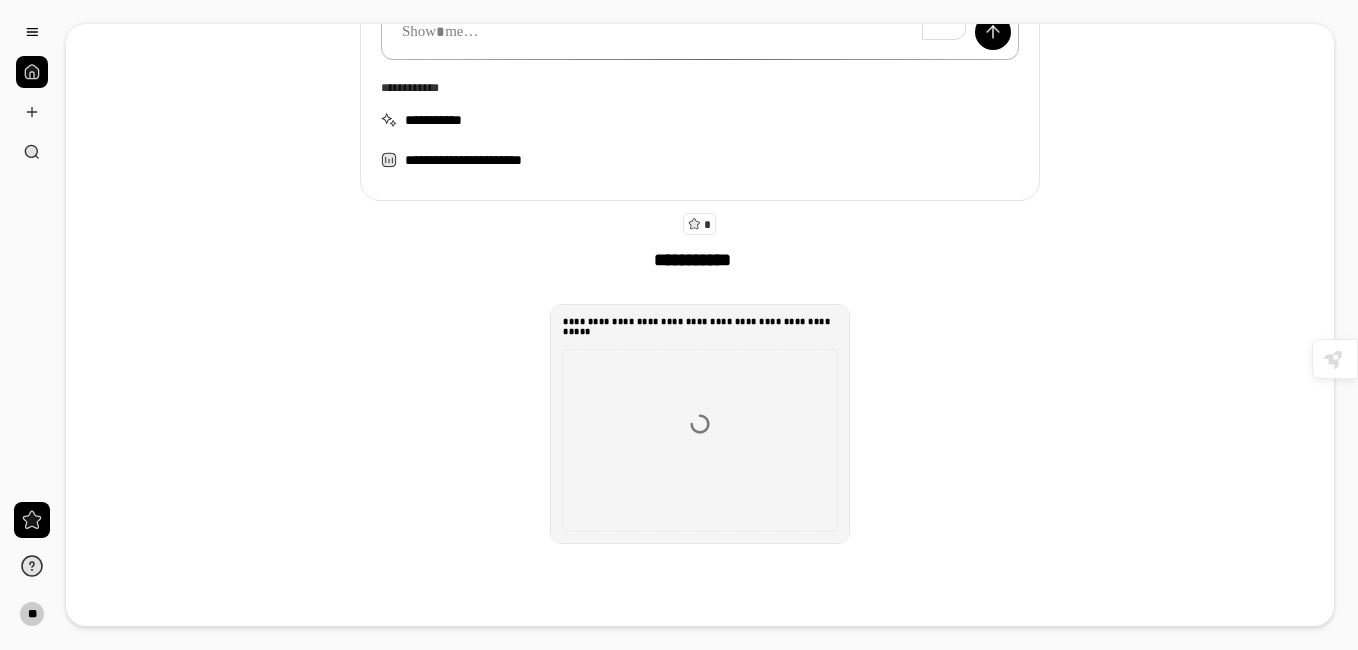 scroll, scrollTop: 490, scrollLeft: 0, axis: vertical 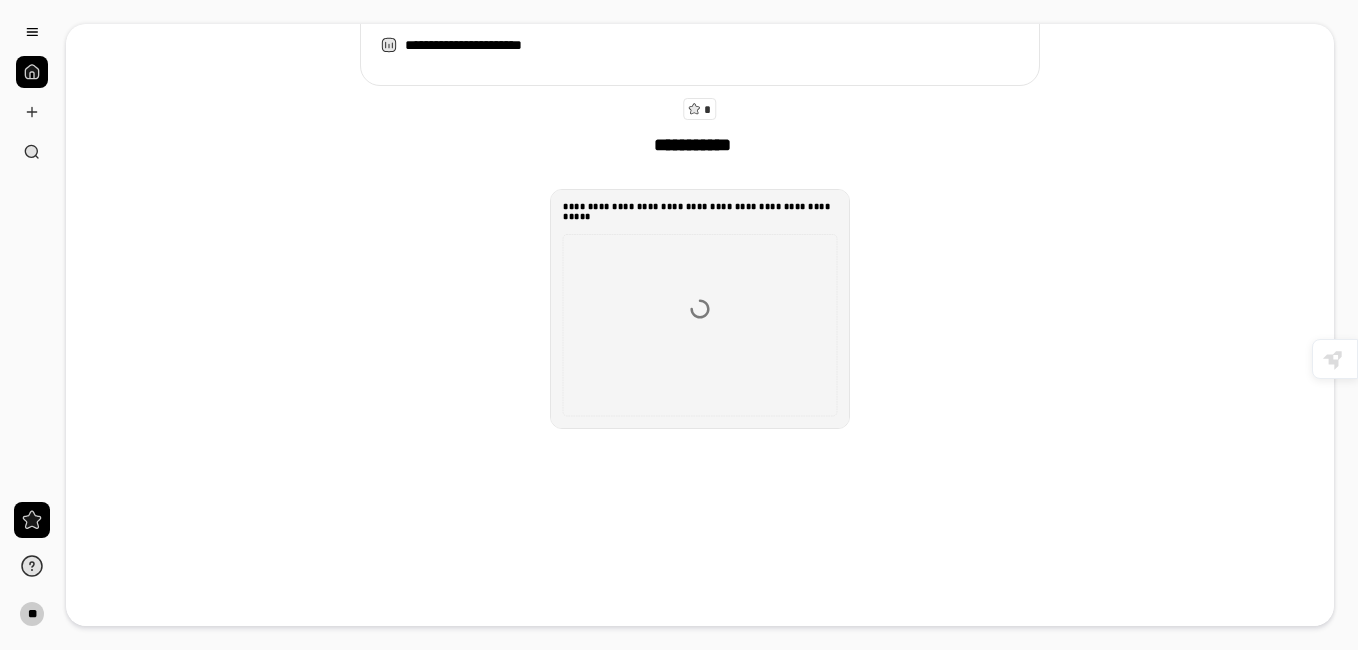 click on "**********" at bounding box center [700, 207] 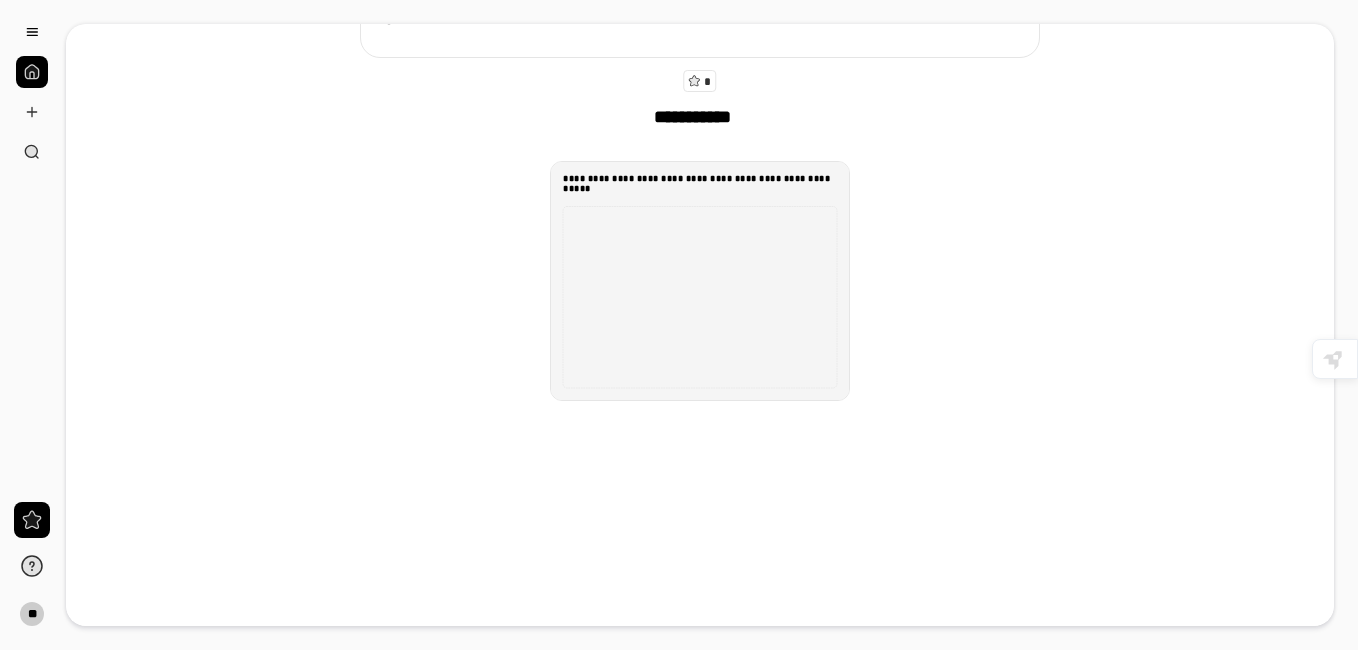 scroll, scrollTop: 533, scrollLeft: 0, axis: vertical 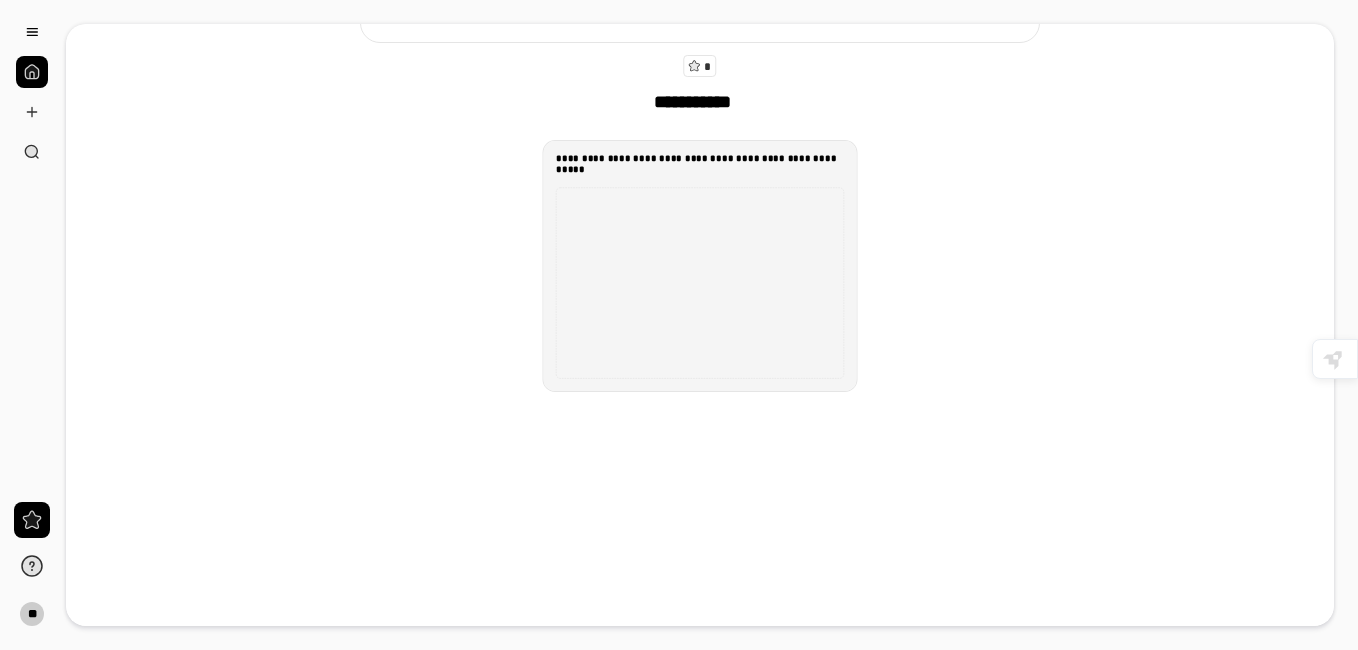 click 